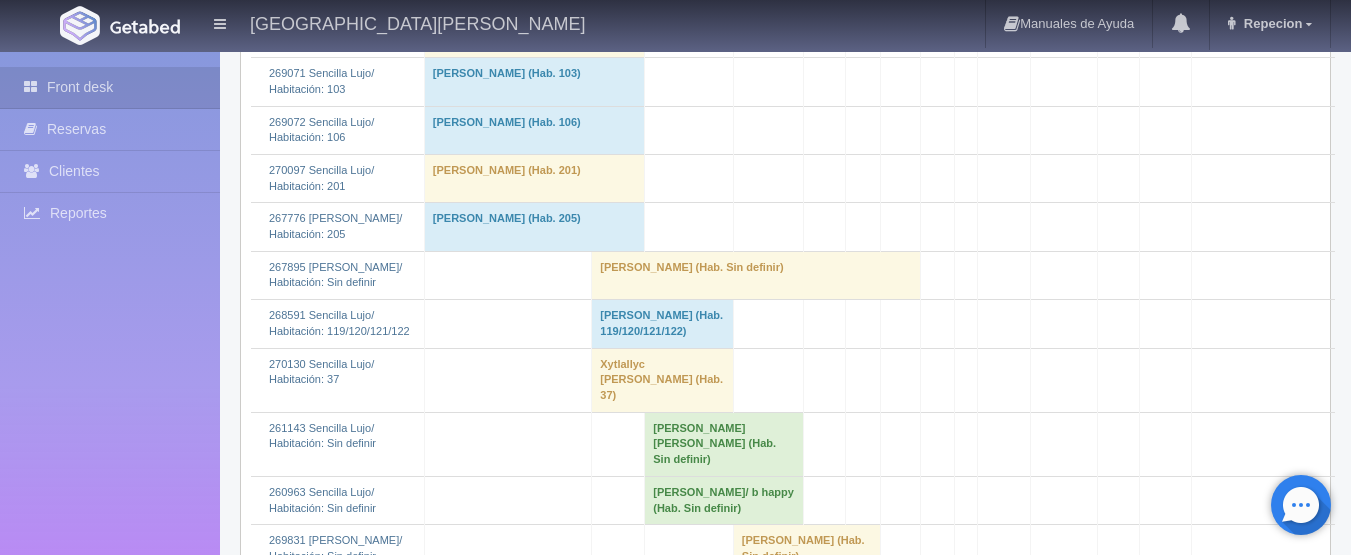 scroll, scrollTop: 3800, scrollLeft: 0, axis: vertical 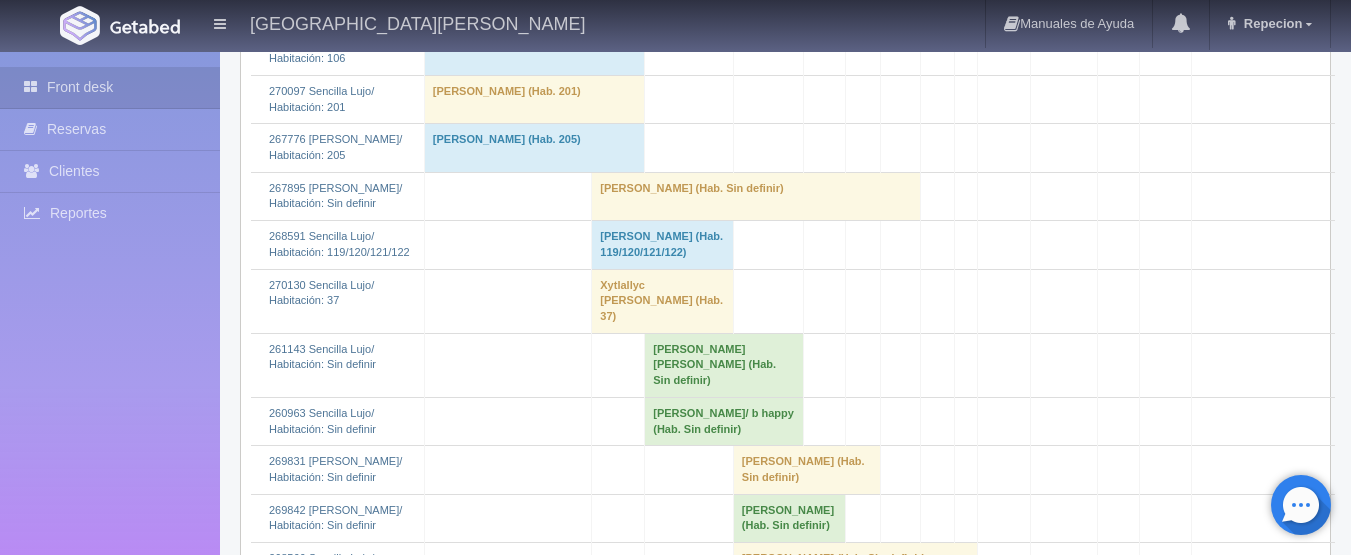 click on "Salvador Varela 												(Hab. Sin definir)" at bounding box center (756, 196) 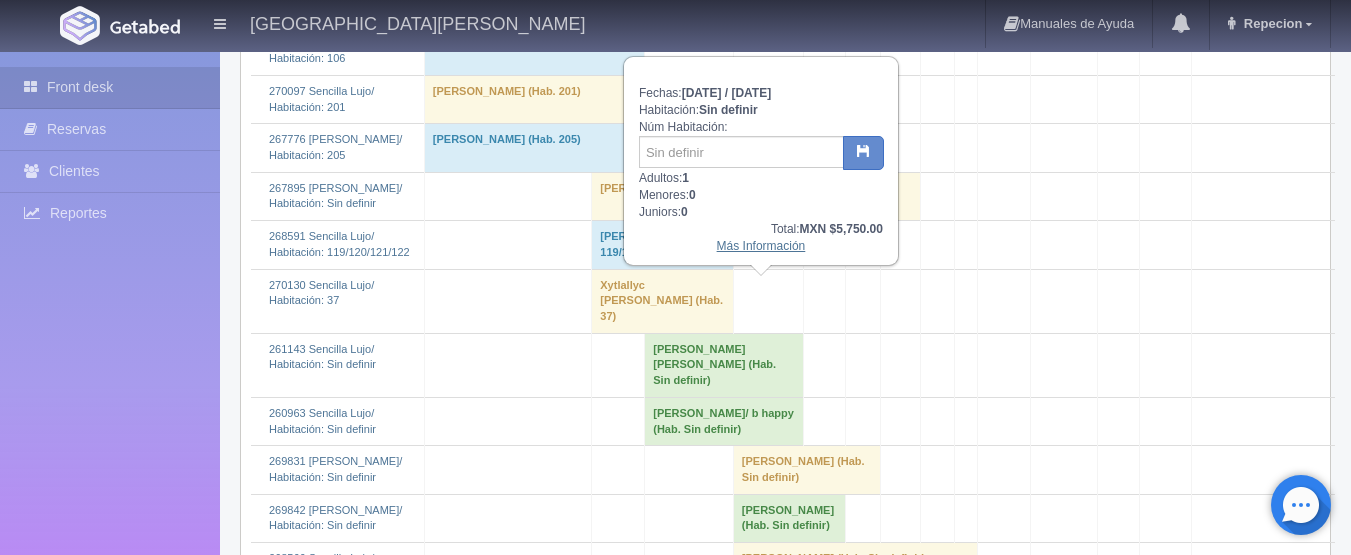 click on "Más Información" at bounding box center [761, 246] 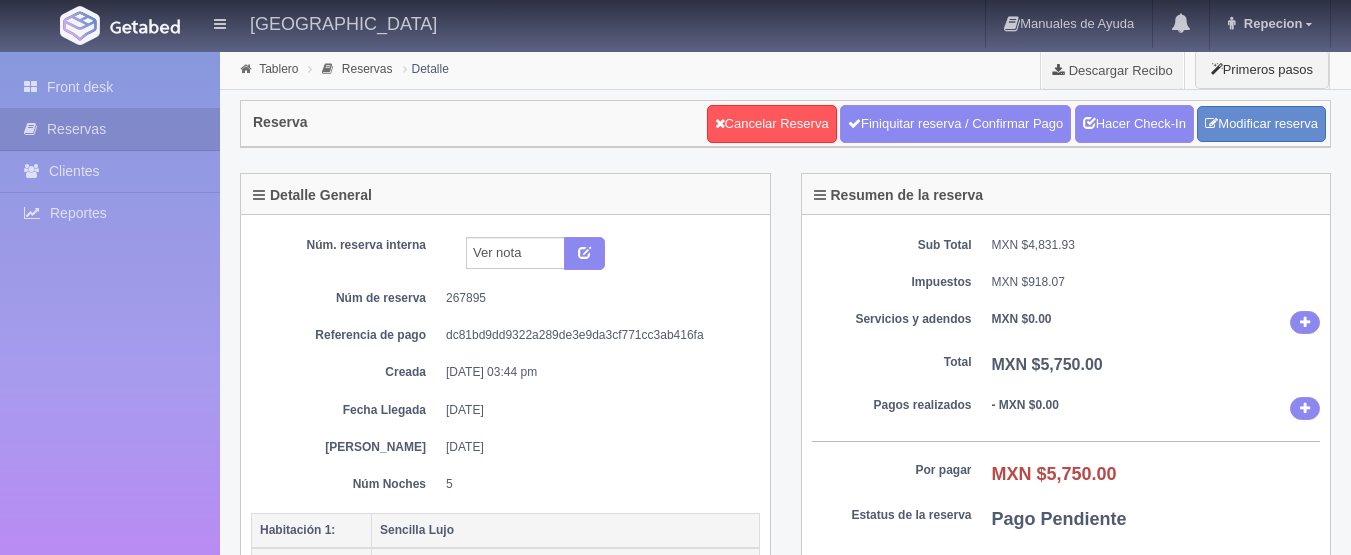 scroll, scrollTop: 0, scrollLeft: 0, axis: both 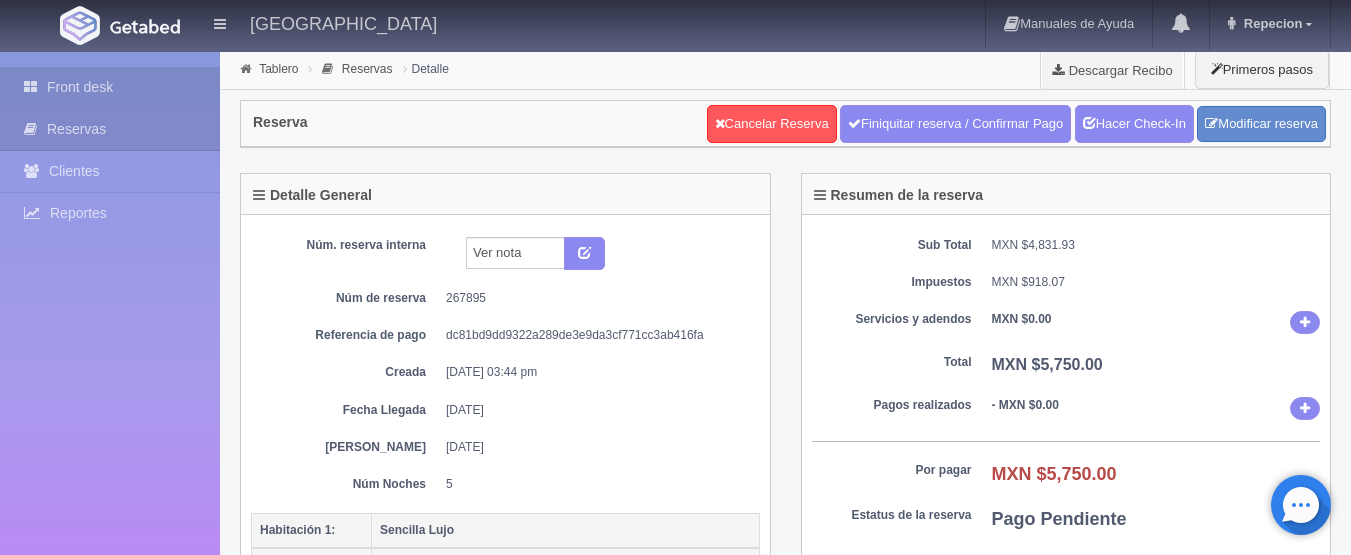 click on "Front desk" at bounding box center [110, 87] 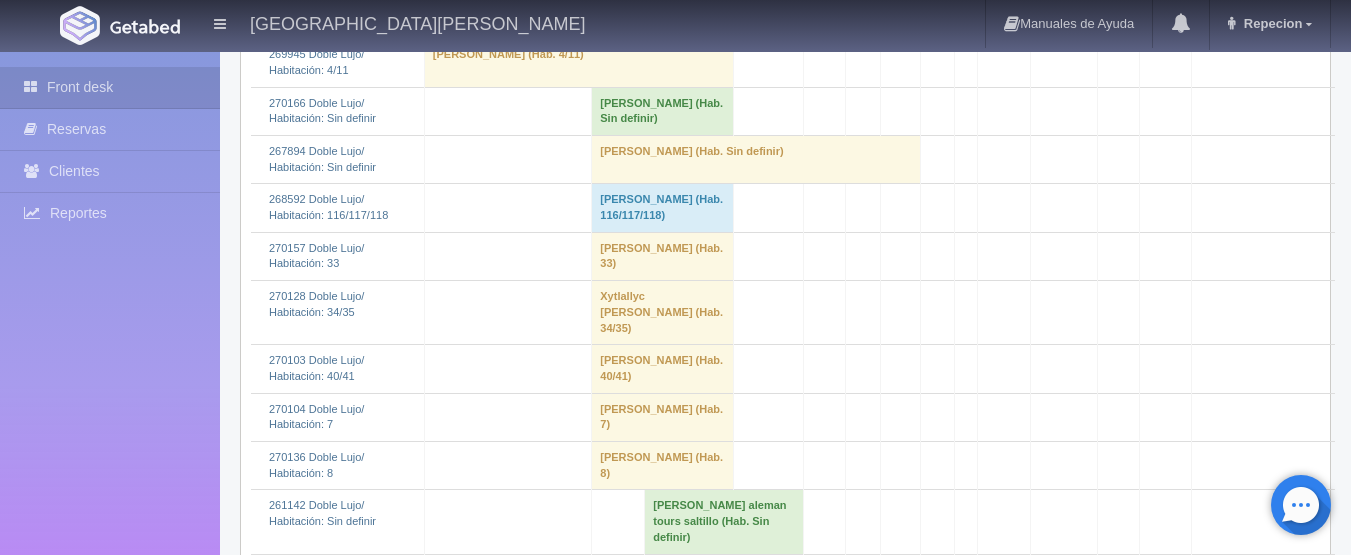 scroll, scrollTop: 1300, scrollLeft: 0, axis: vertical 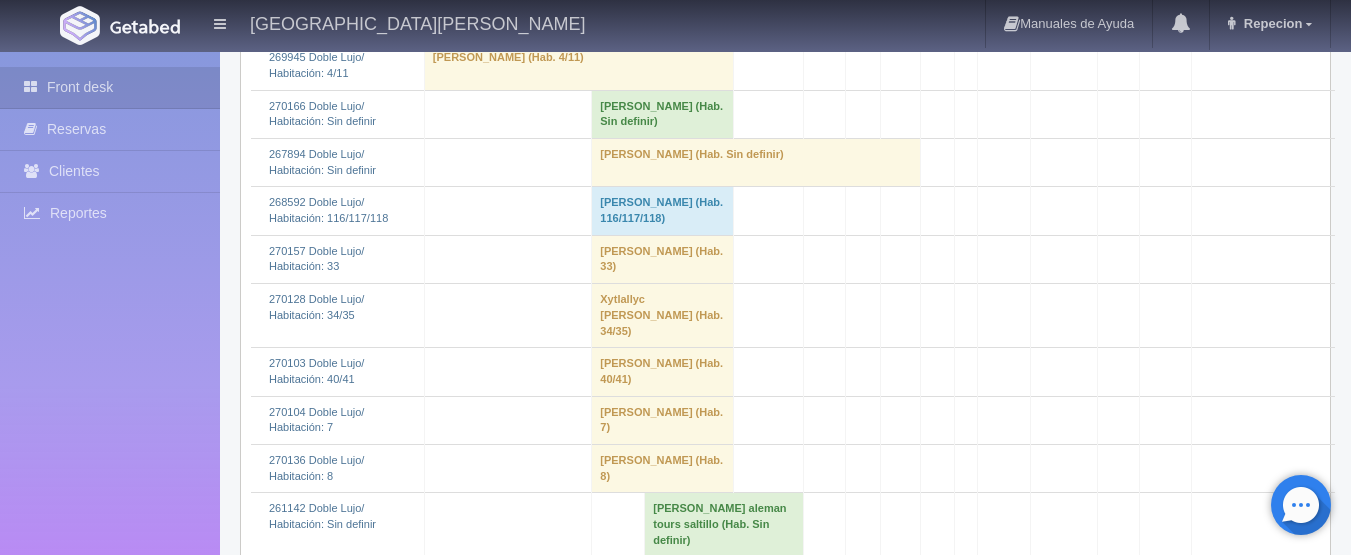 click on "SALVADOR VARELA 												(Hab. Sin definir)" at bounding box center [756, 162] 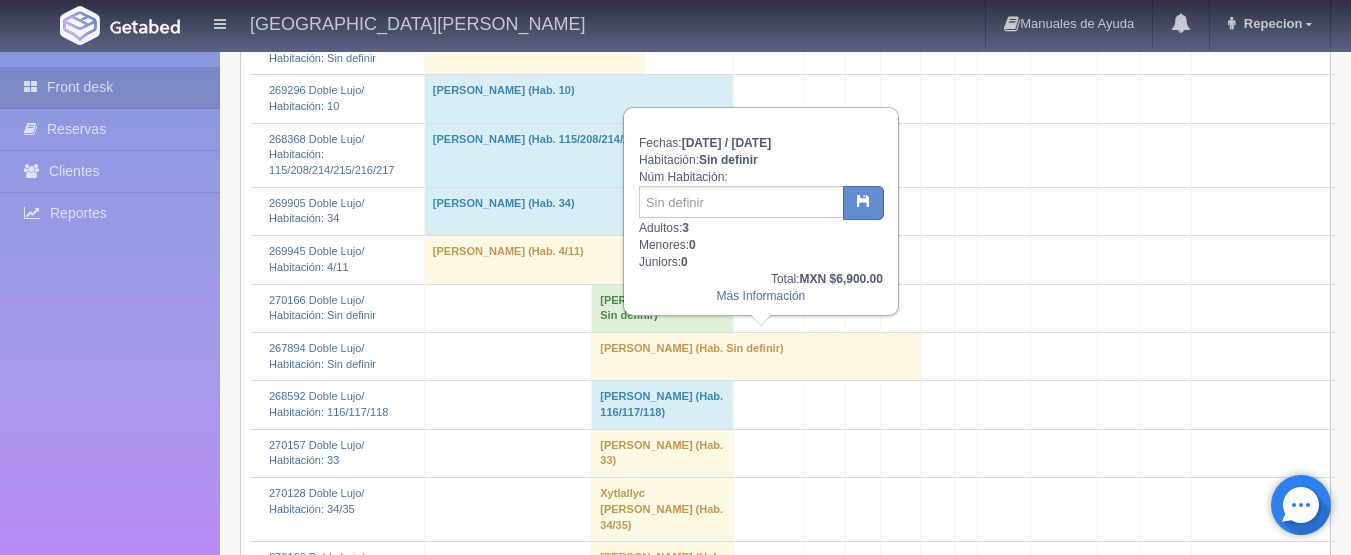 scroll, scrollTop: 1100, scrollLeft: 0, axis: vertical 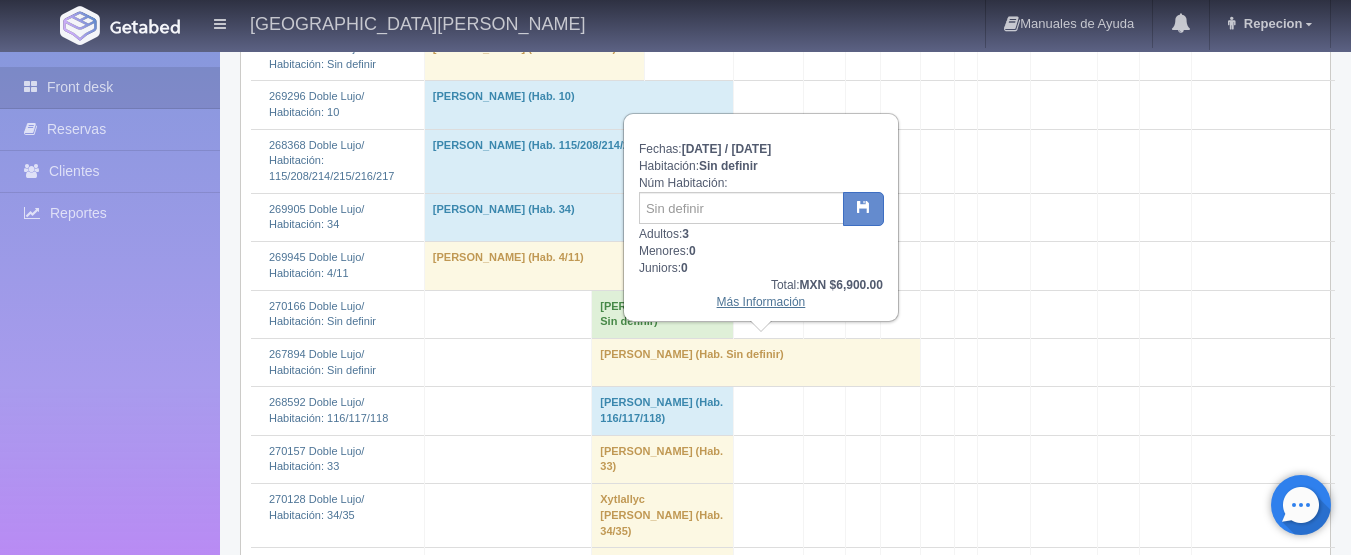 click on "Más Información" at bounding box center (761, 302) 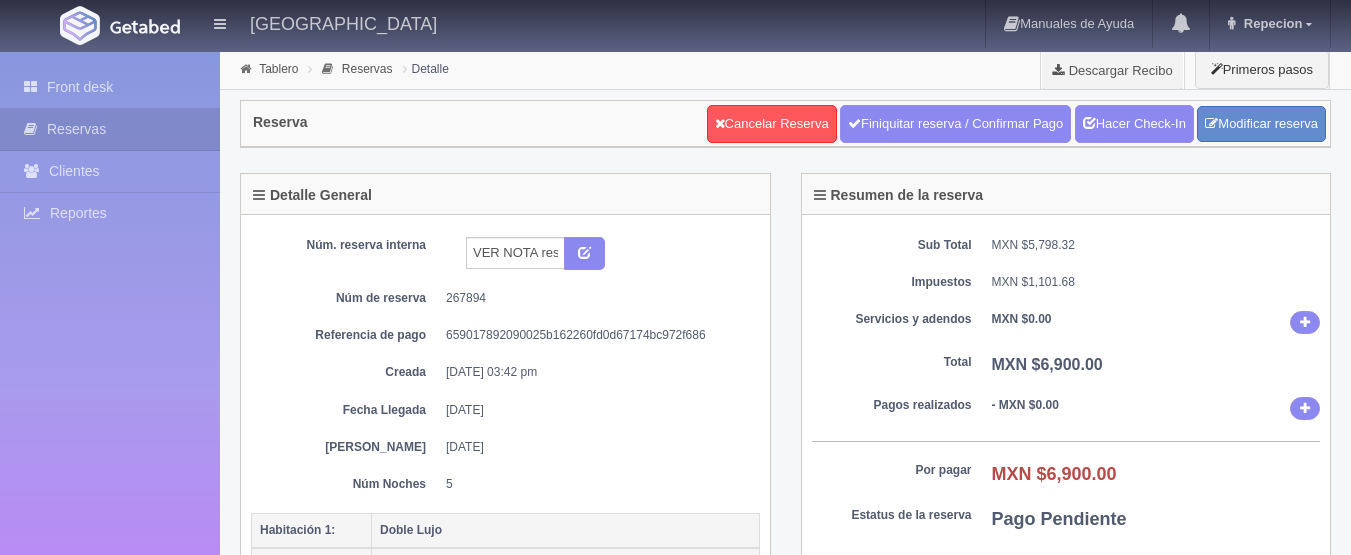 scroll, scrollTop: 0, scrollLeft: 0, axis: both 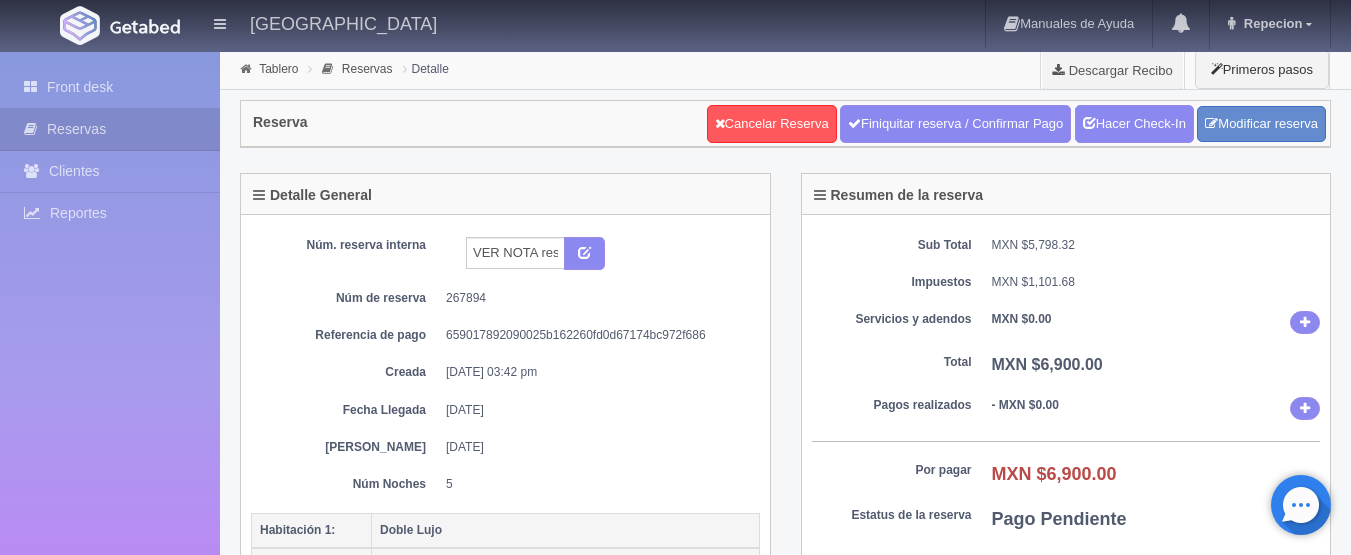 drag, startPoint x: 1034, startPoint y: 481, endPoint x: 1123, endPoint y: 465, distance: 90.426765 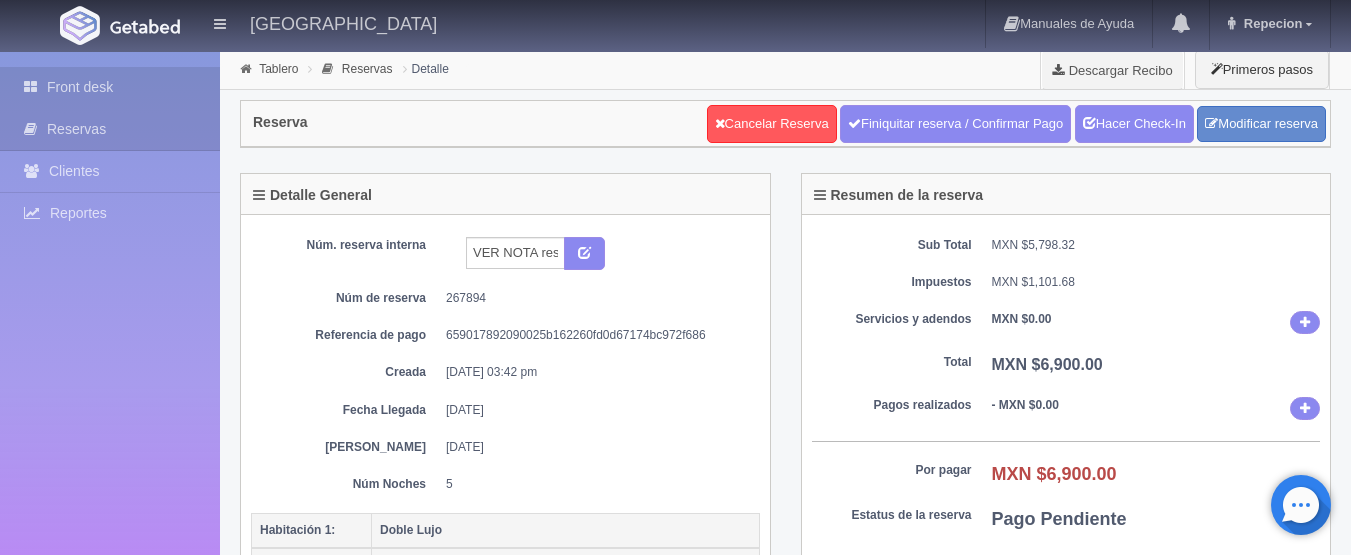 click on "Front desk" at bounding box center [110, 87] 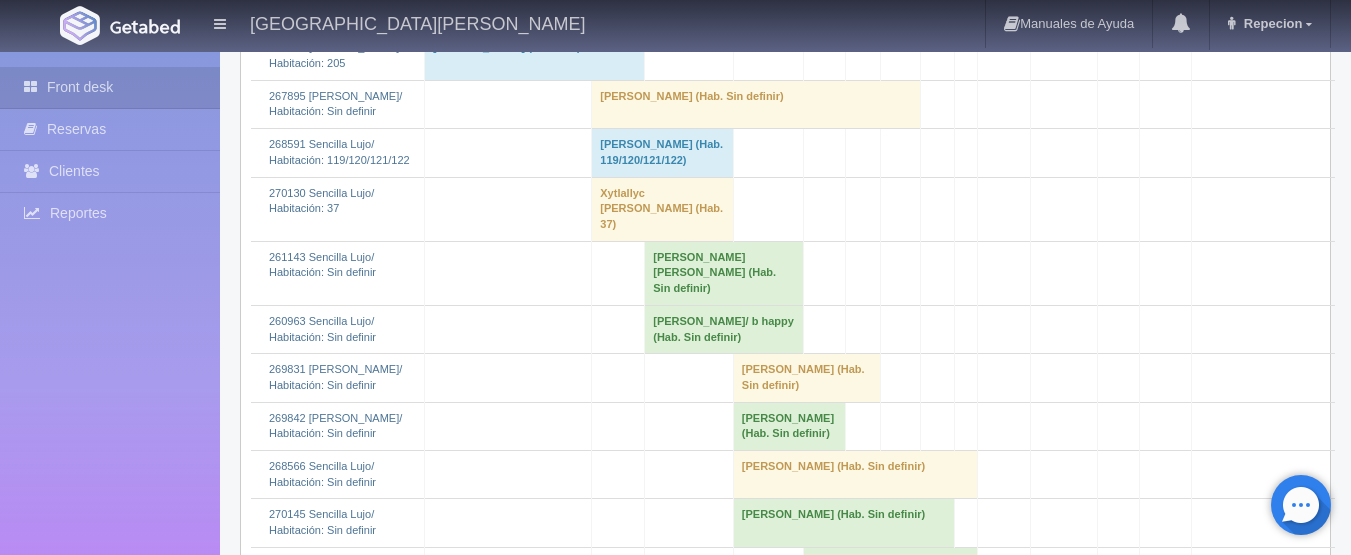 scroll, scrollTop: 3900, scrollLeft: 0, axis: vertical 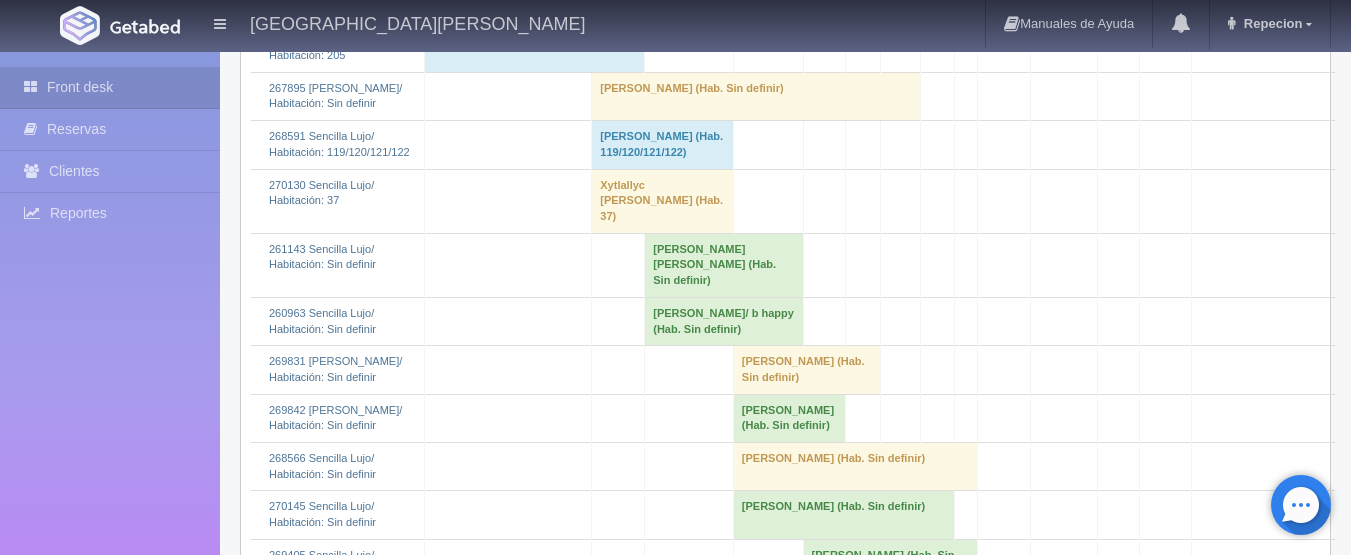 click on "Salvador Varela 												(Hab. Sin definir)" at bounding box center (756, 96) 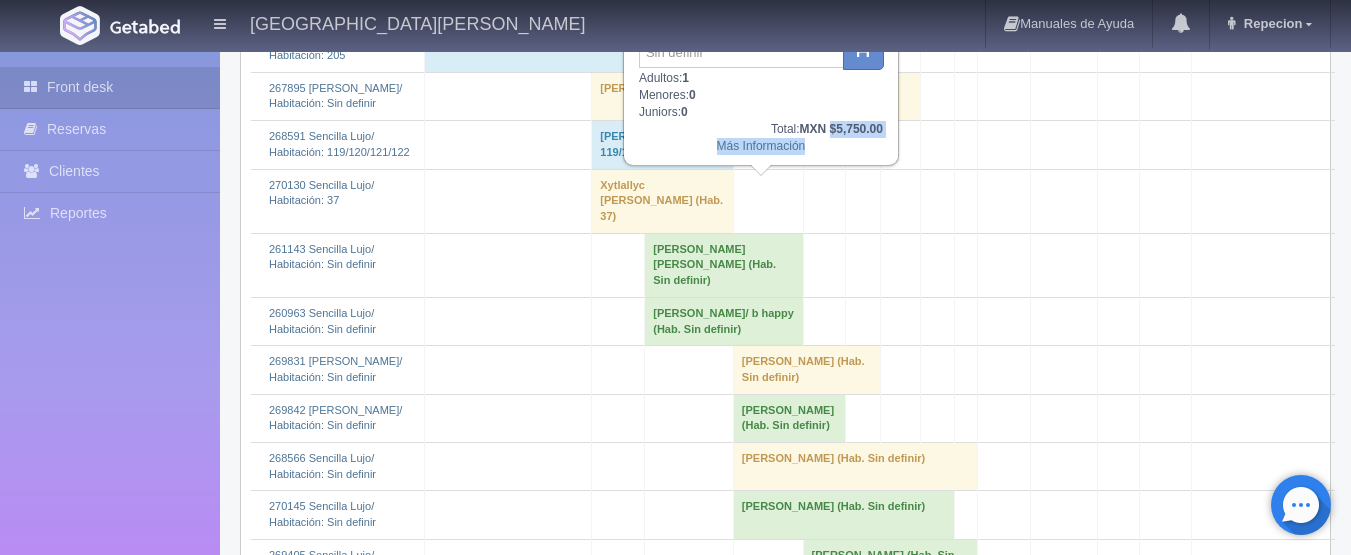 drag, startPoint x: 831, startPoint y: 131, endPoint x: 872, endPoint y: 149, distance: 44.777225 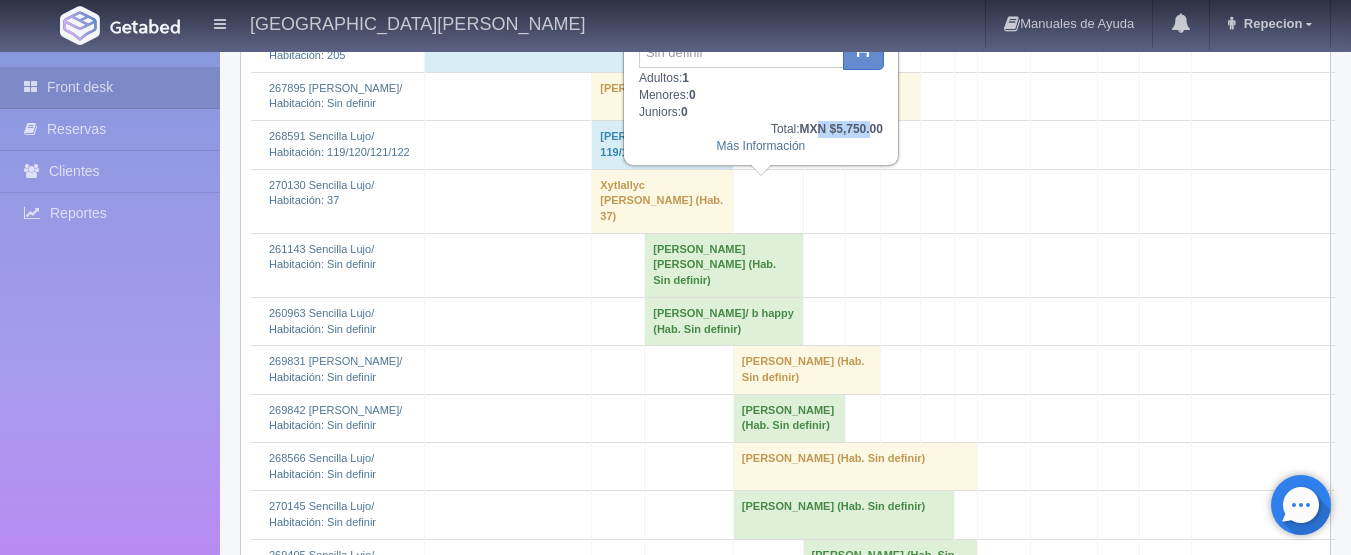 drag, startPoint x: 819, startPoint y: 135, endPoint x: 872, endPoint y: 135, distance: 53 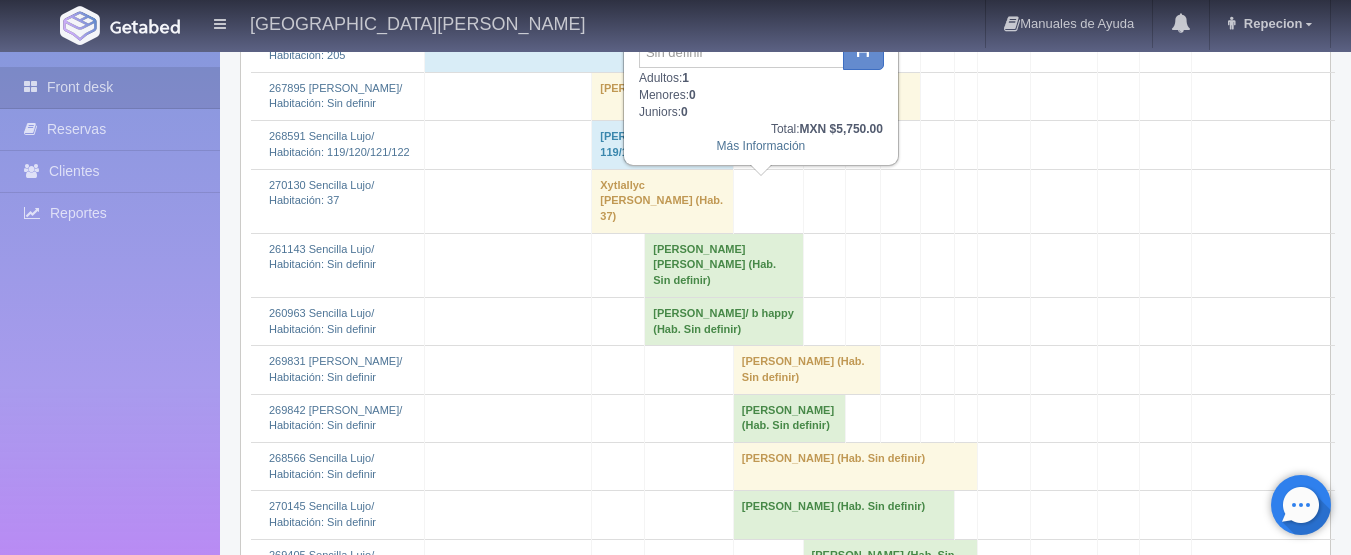 click on "Más Información" at bounding box center [761, 146] 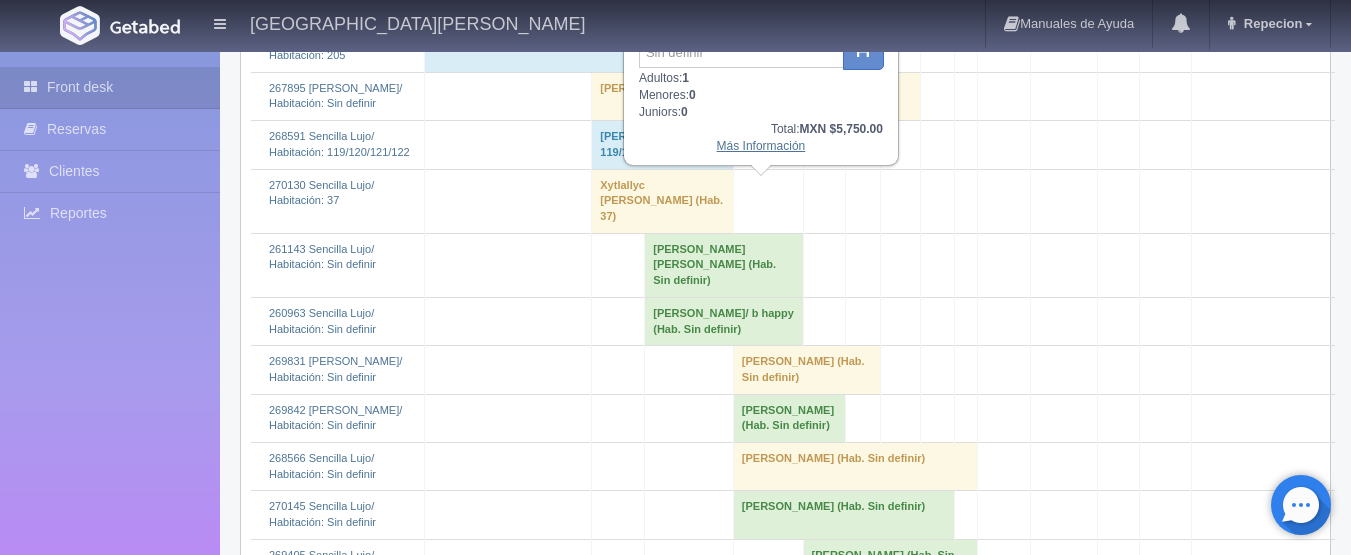 click on "Más Información" at bounding box center (761, 146) 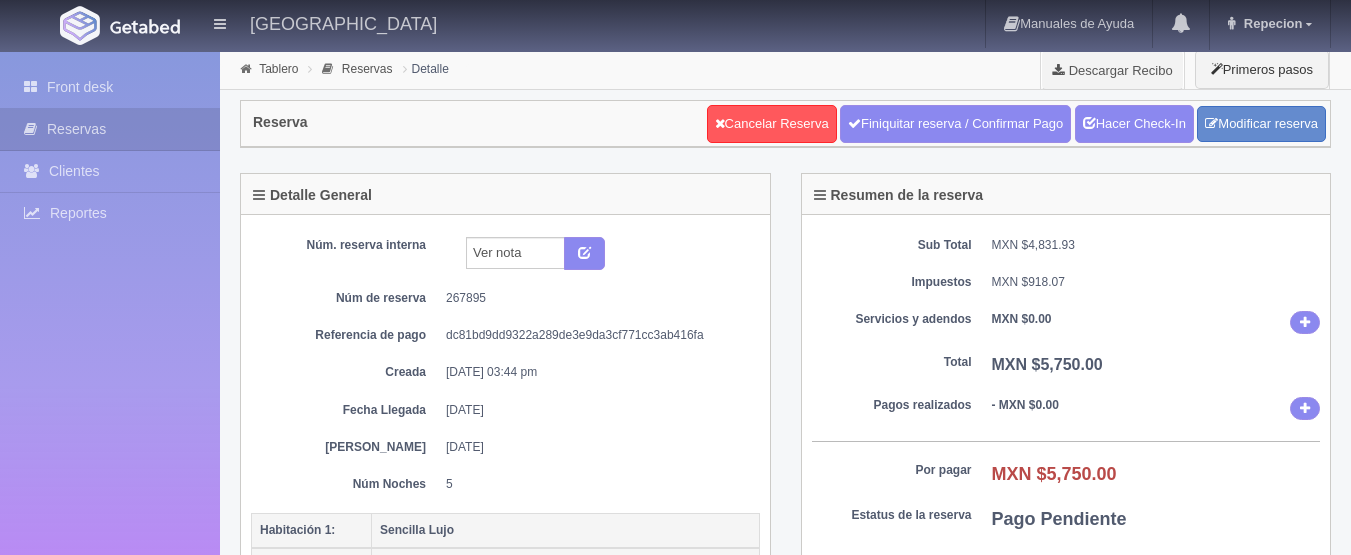 scroll, scrollTop: 0, scrollLeft: 0, axis: both 